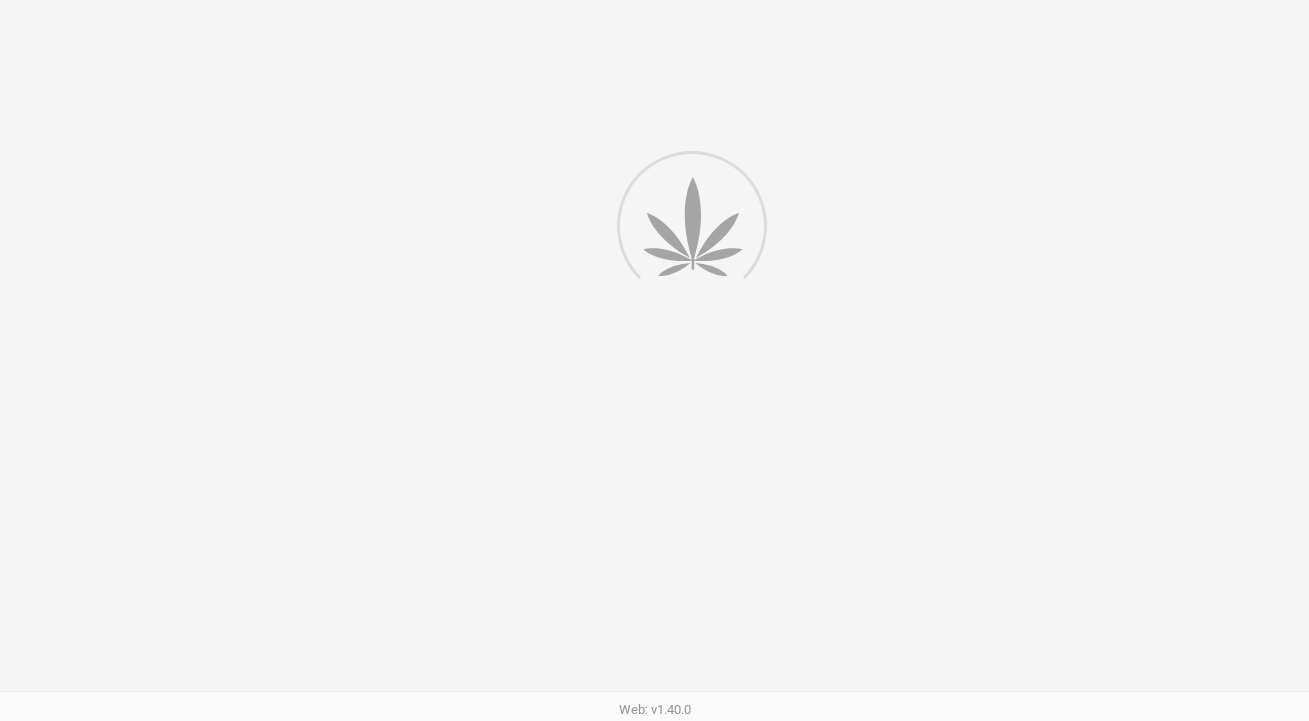 scroll, scrollTop: 0, scrollLeft: 0, axis: both 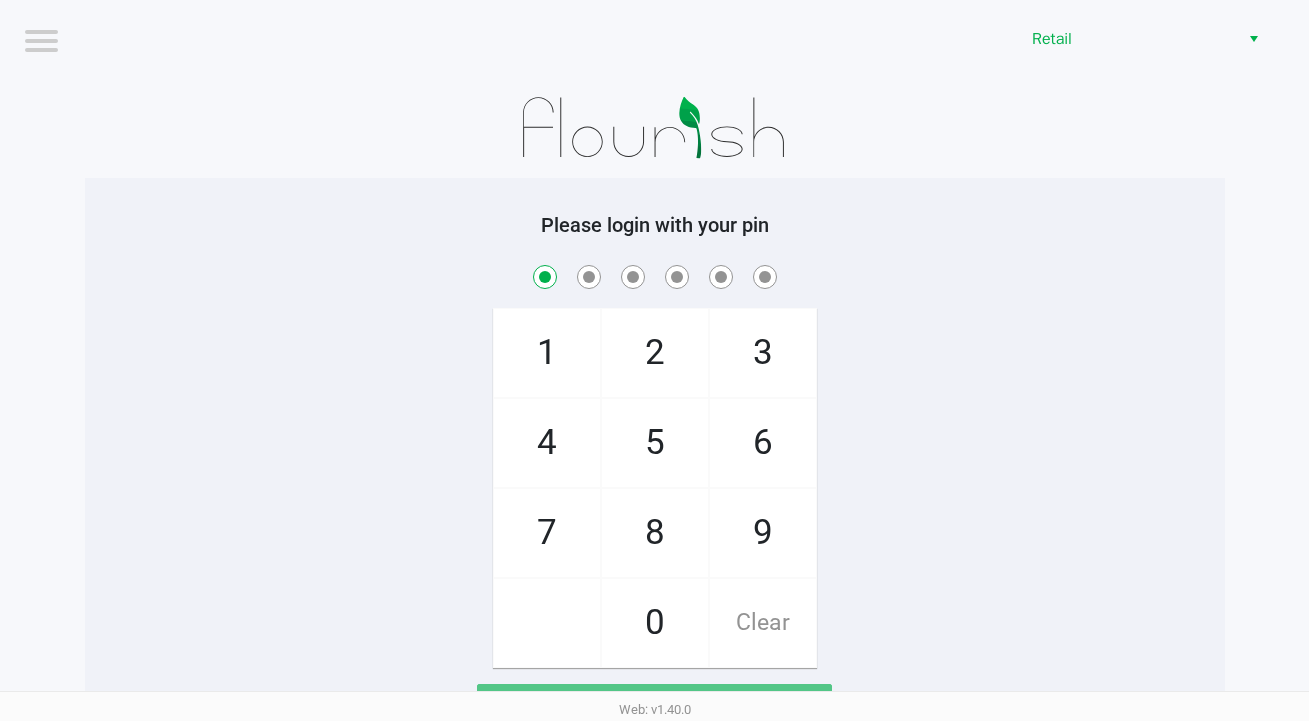checkbox on "true" 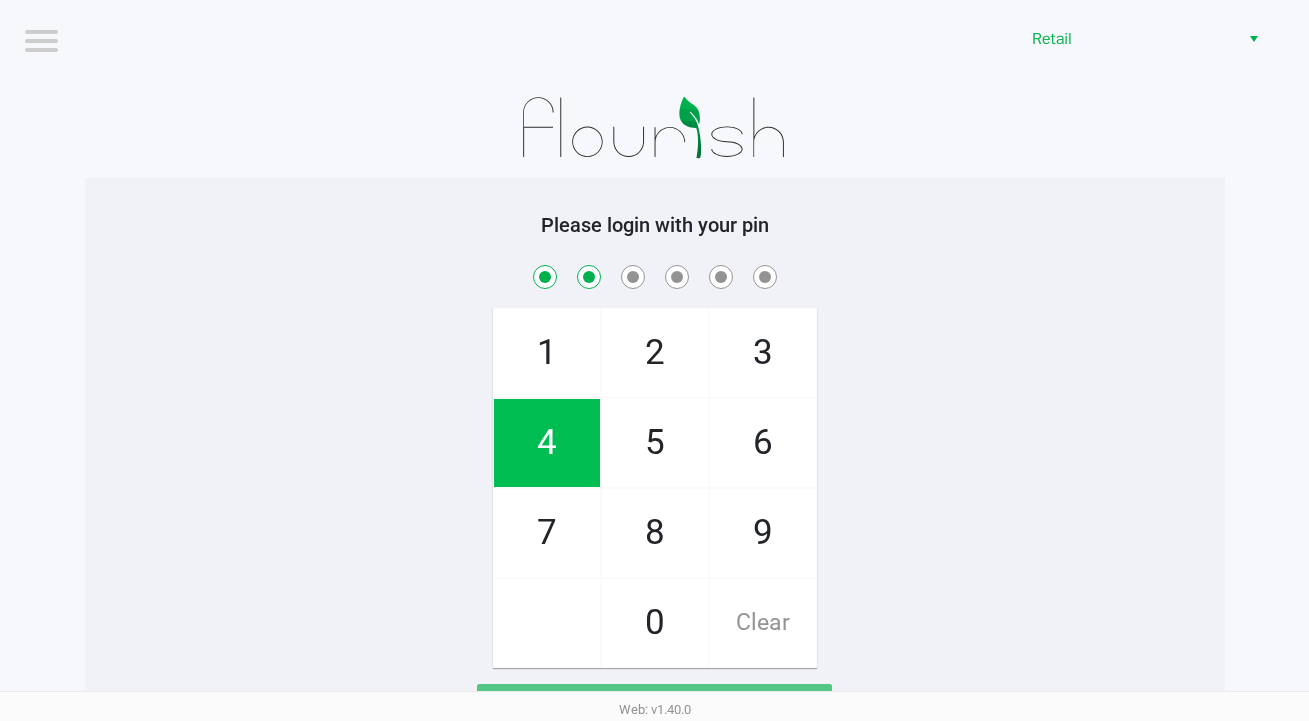 checkbox on "true" 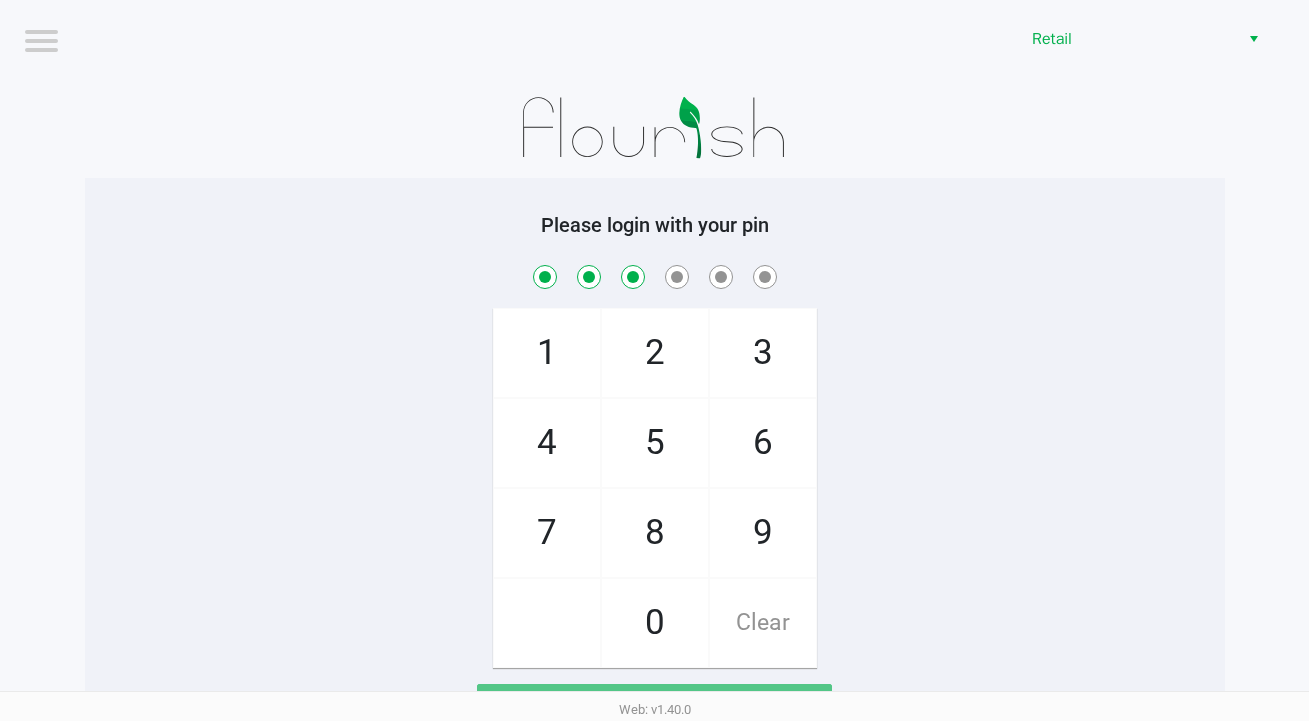 checkbox on "true" 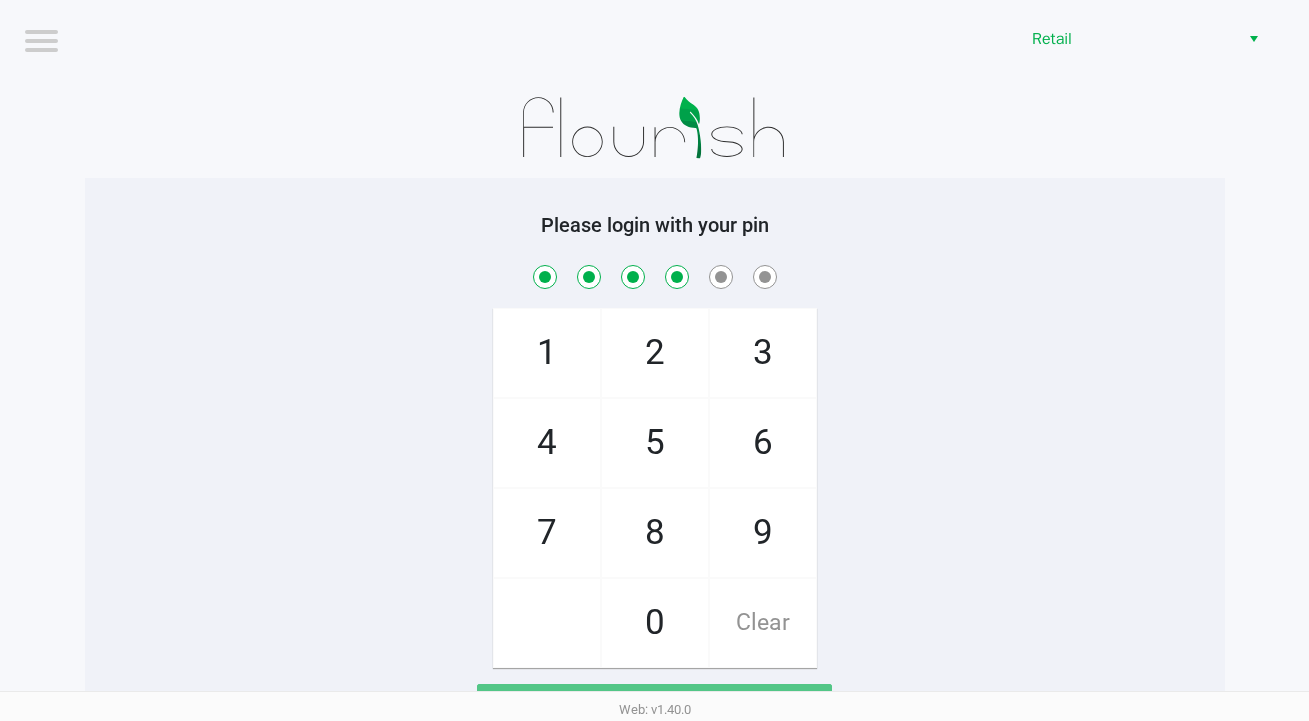 checkbox on "true" 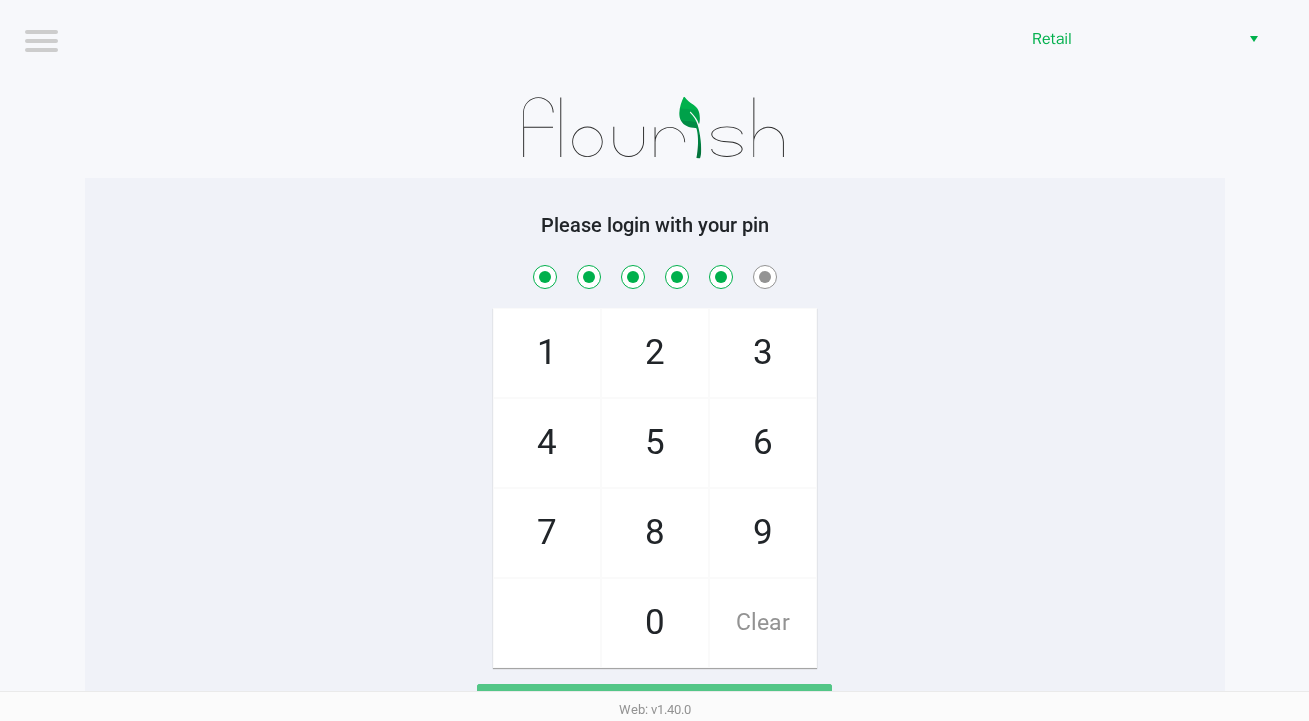 checkbox on "true" 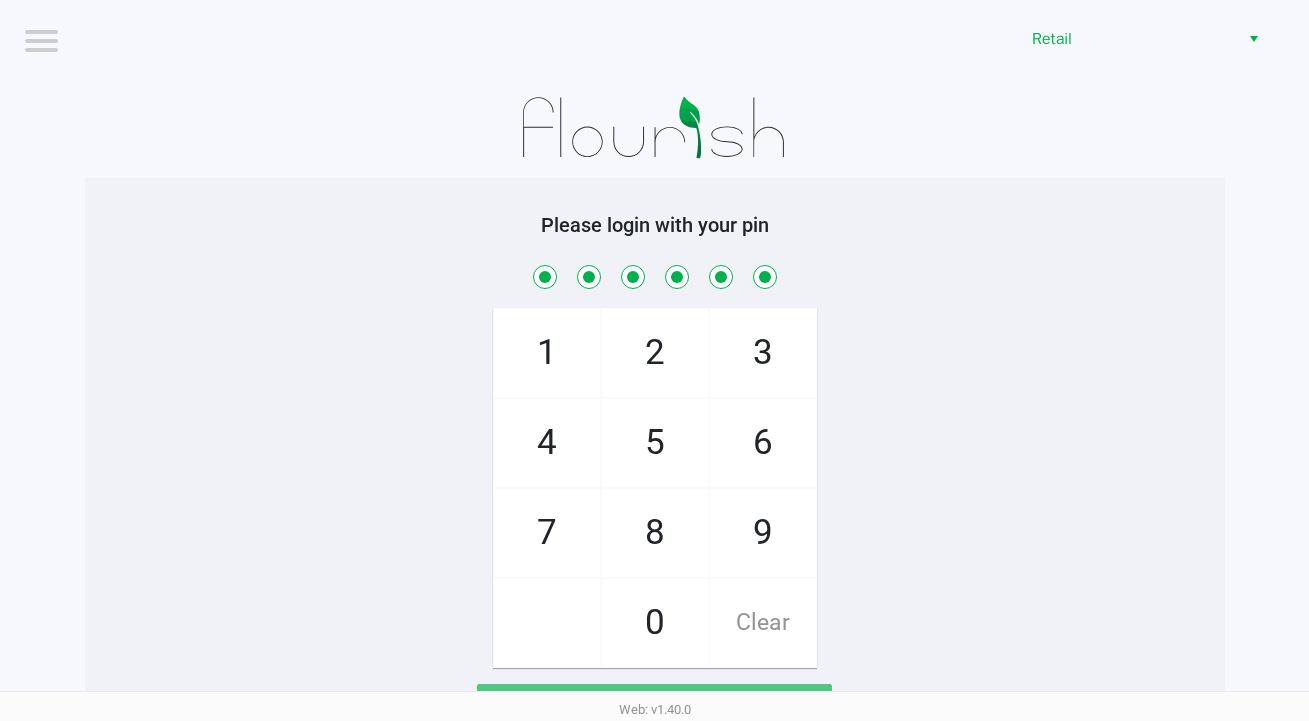 checkbox on "true" 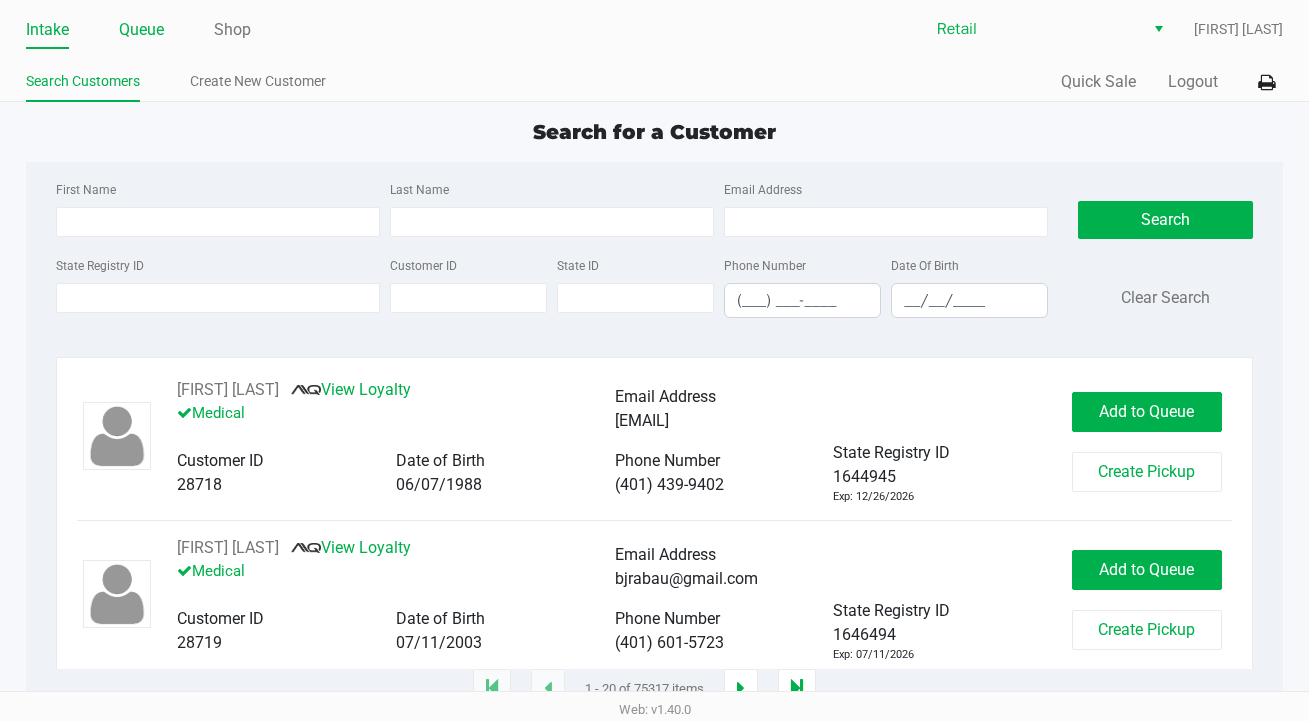 click on "Queue" 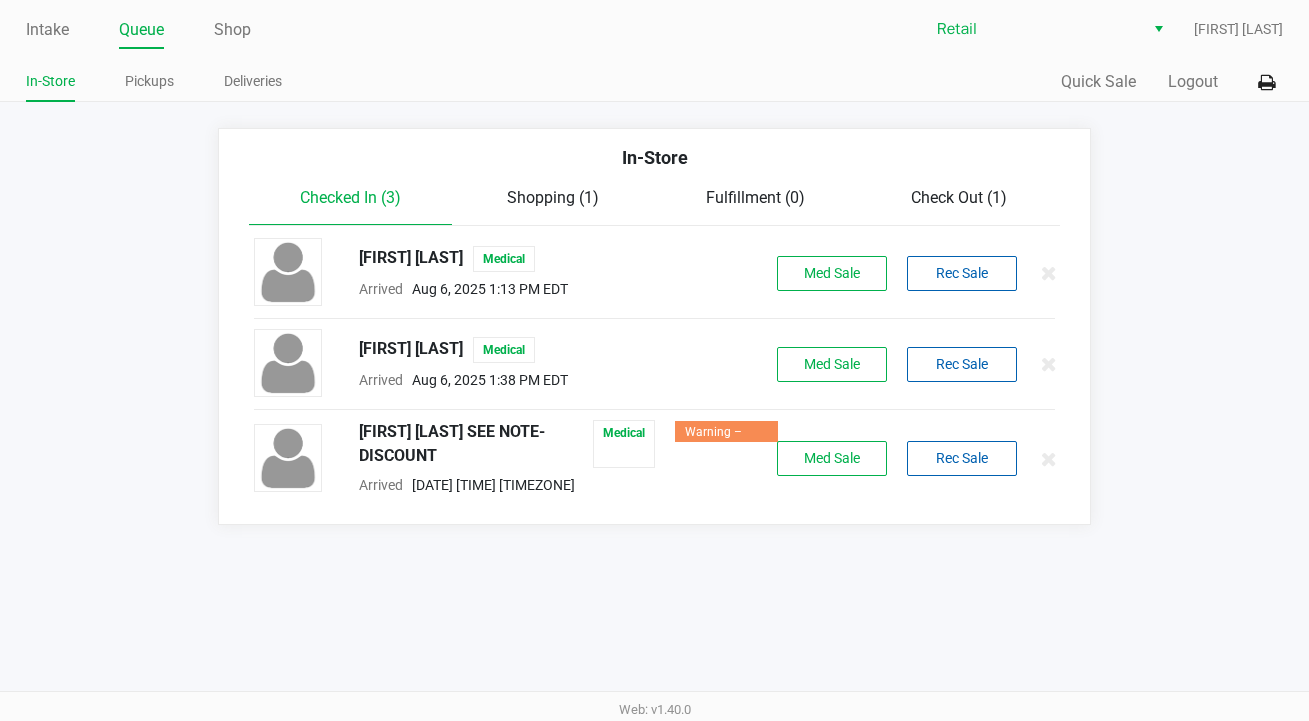 click on "Shopping (1)" 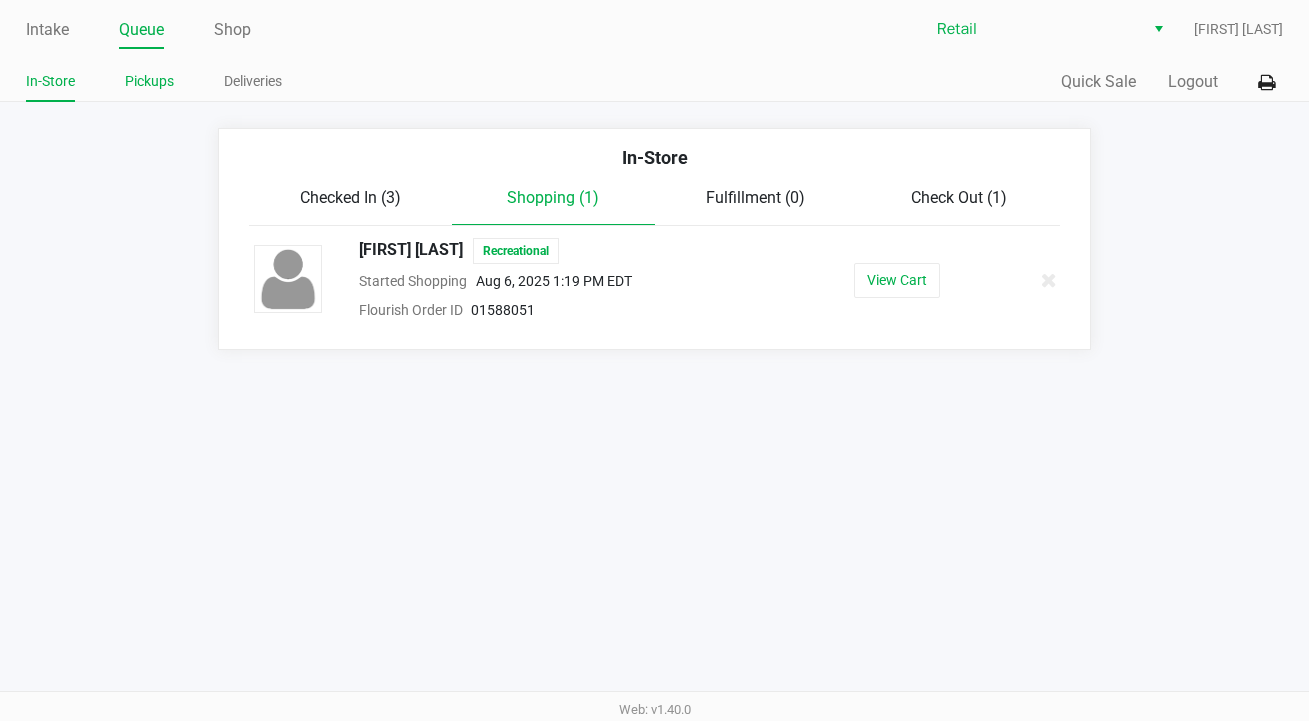 click on "Pickups" 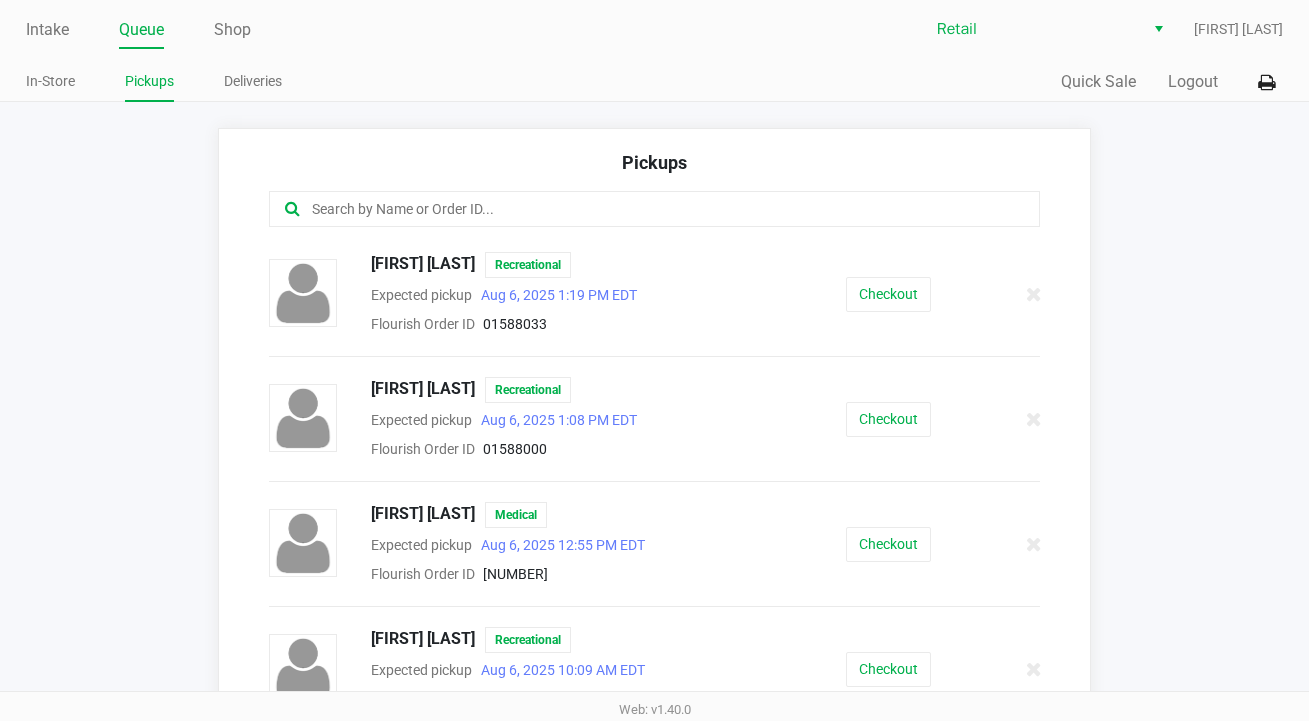 click 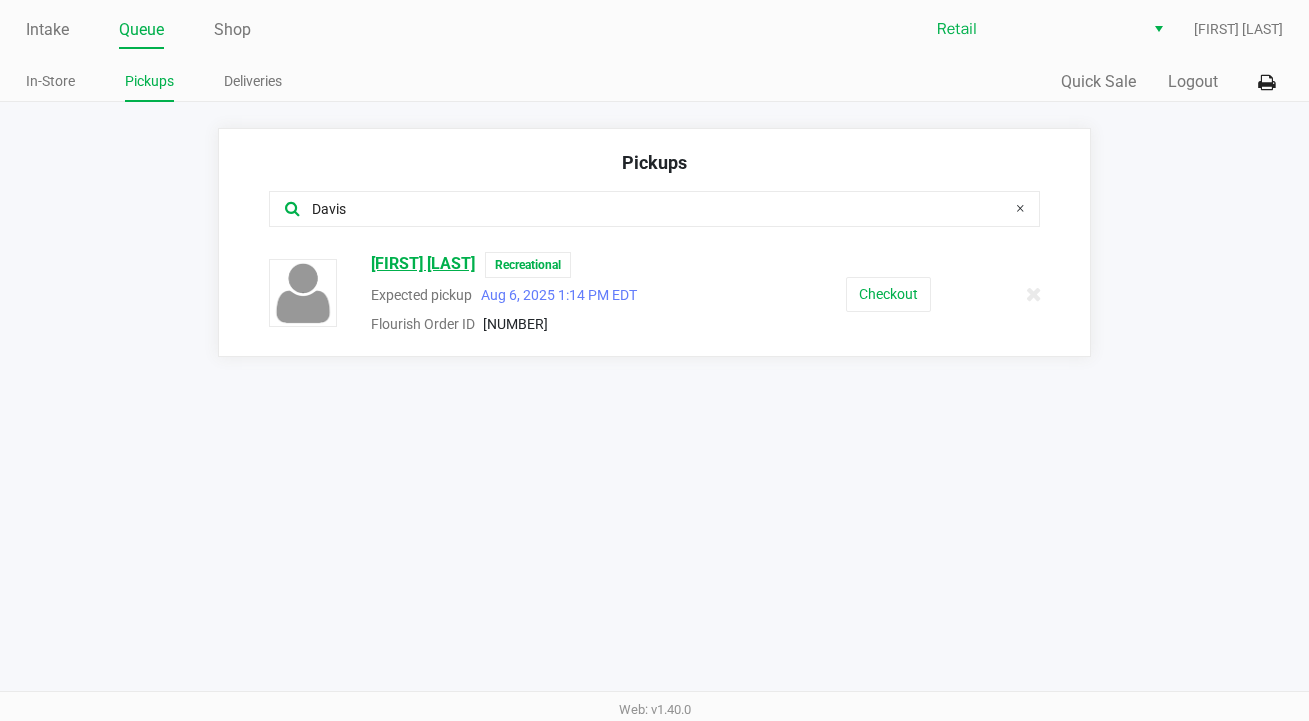 type on "Davis" 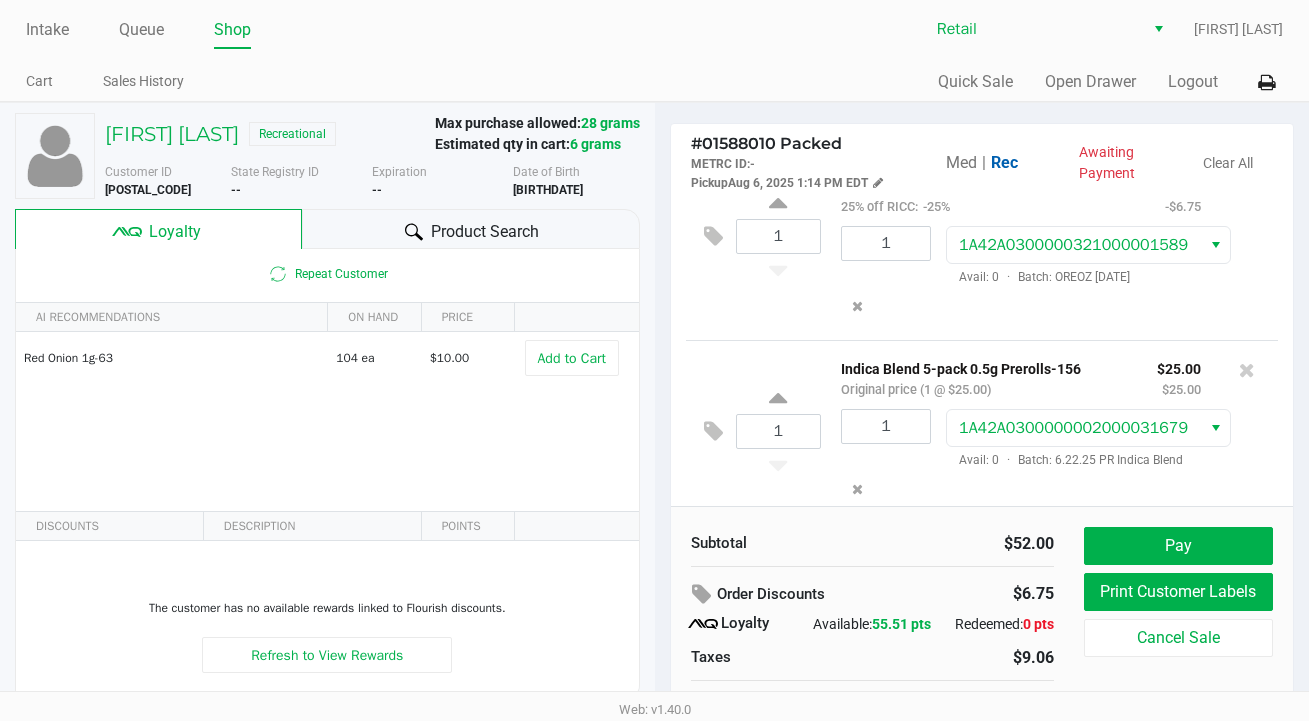 scroll, scrollTop: 65, scrollLeft: 0, axis: vertical 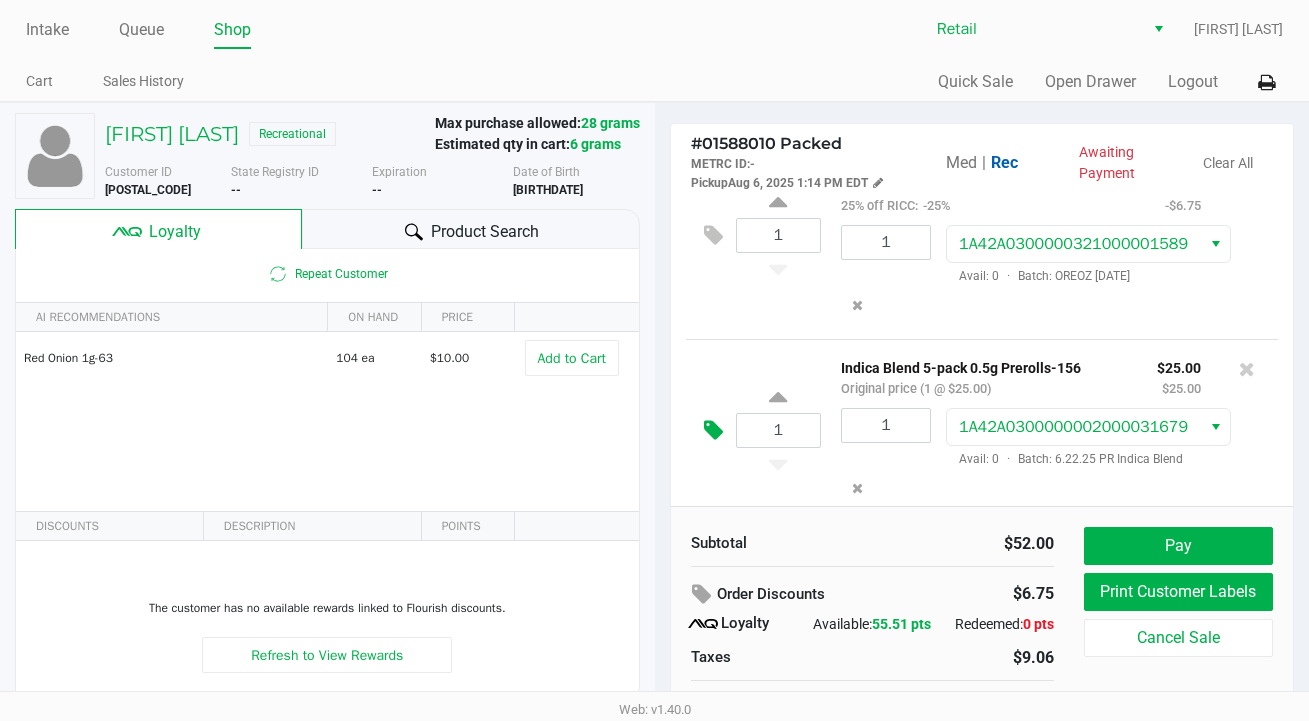 click 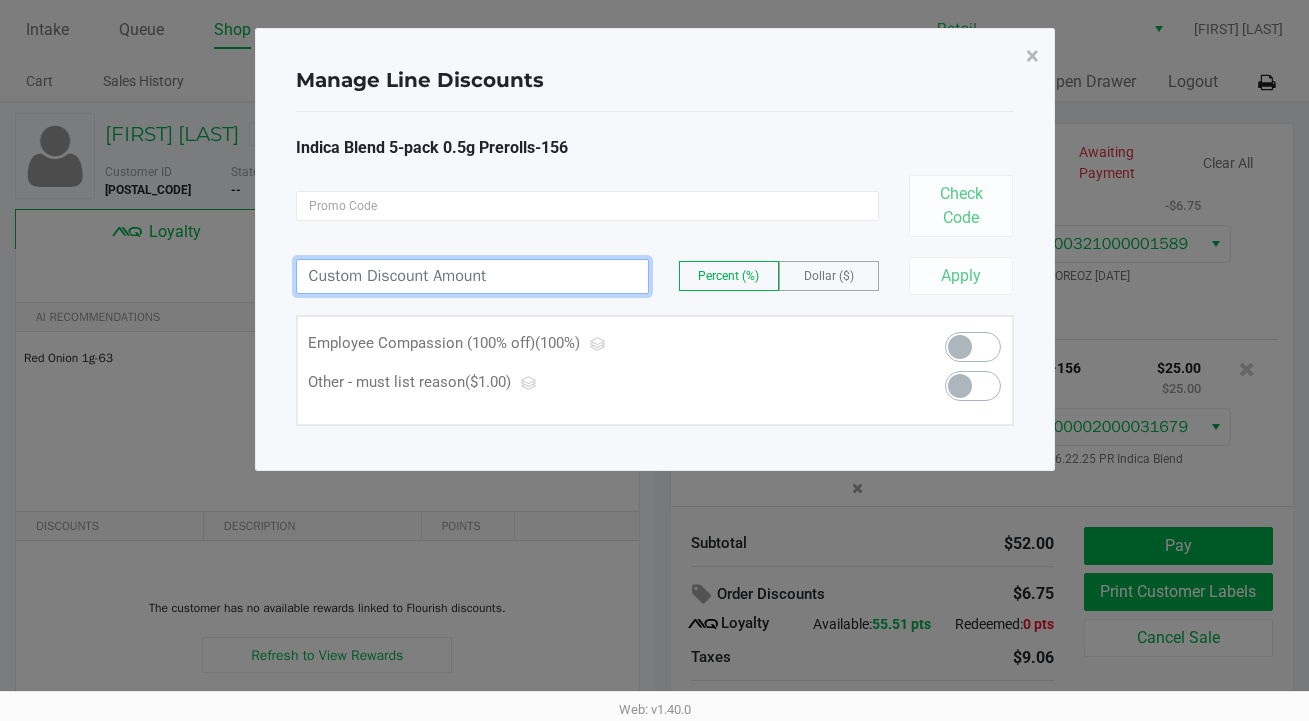 click at bounding box center [472, 276] 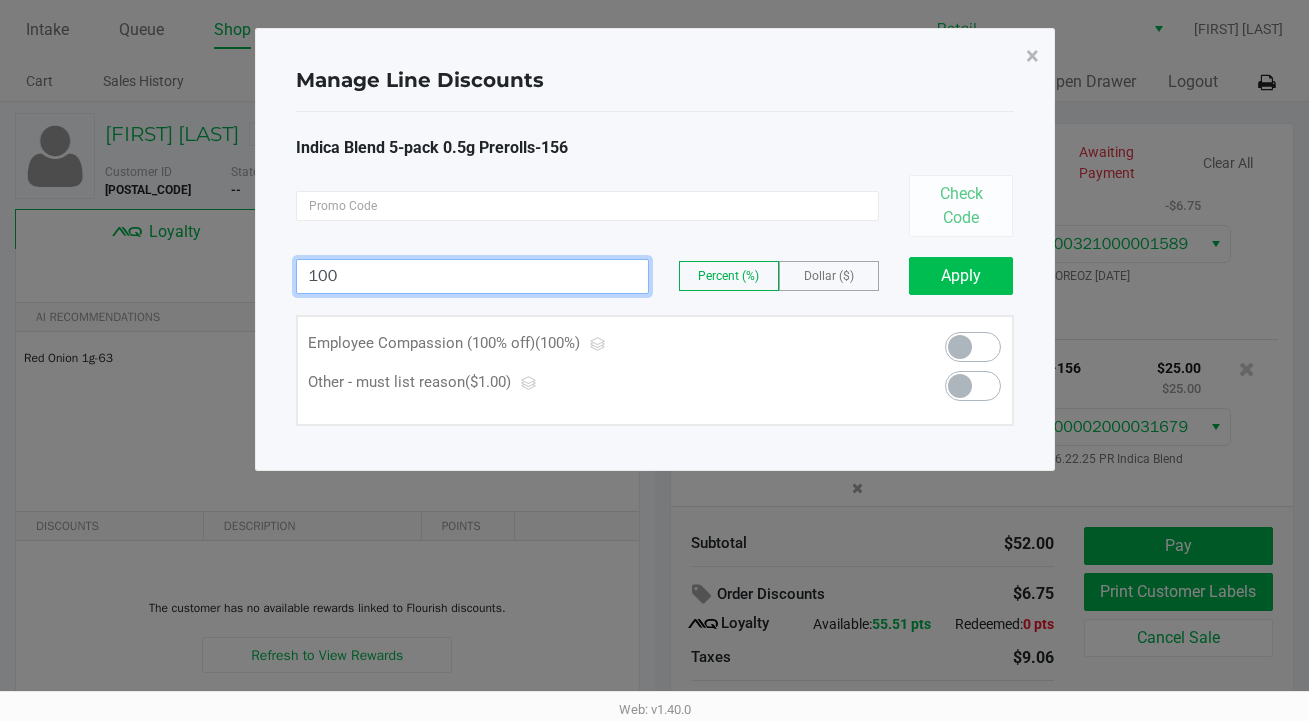 type on "100.00" 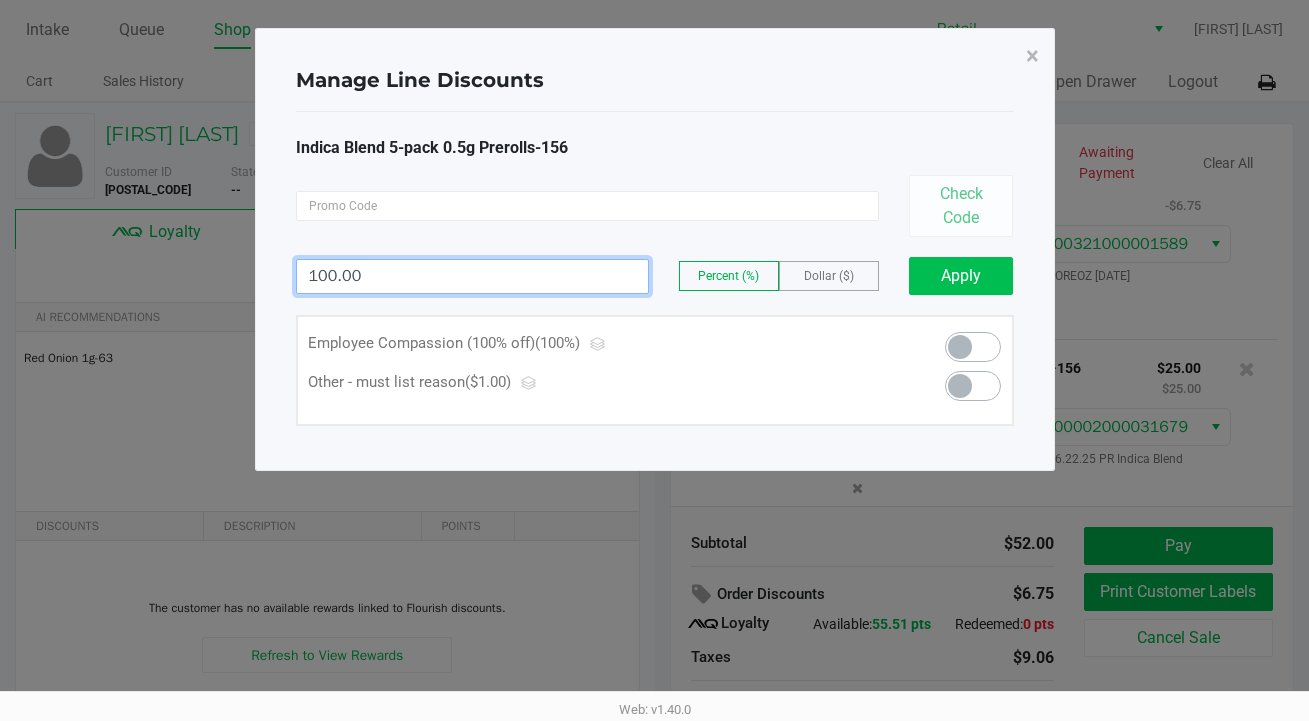 click on "Apply" 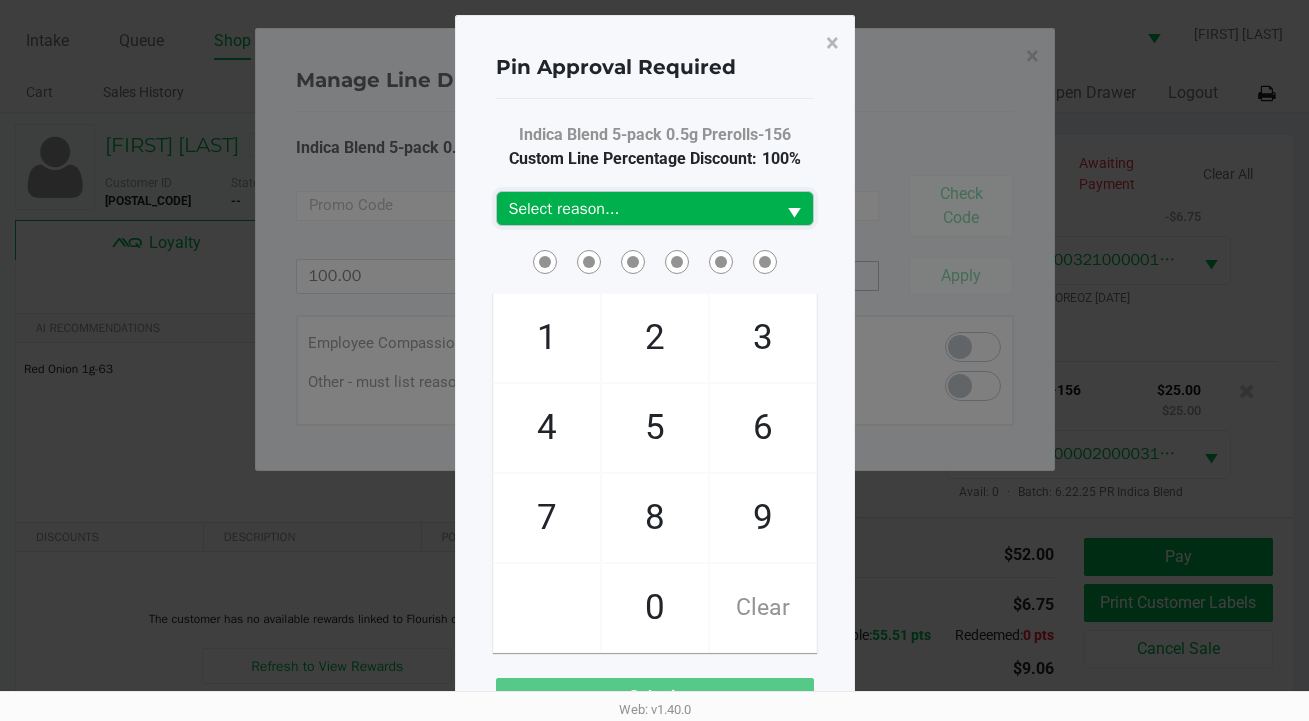 click on "Select reason..." at bounding box center (636, 209) 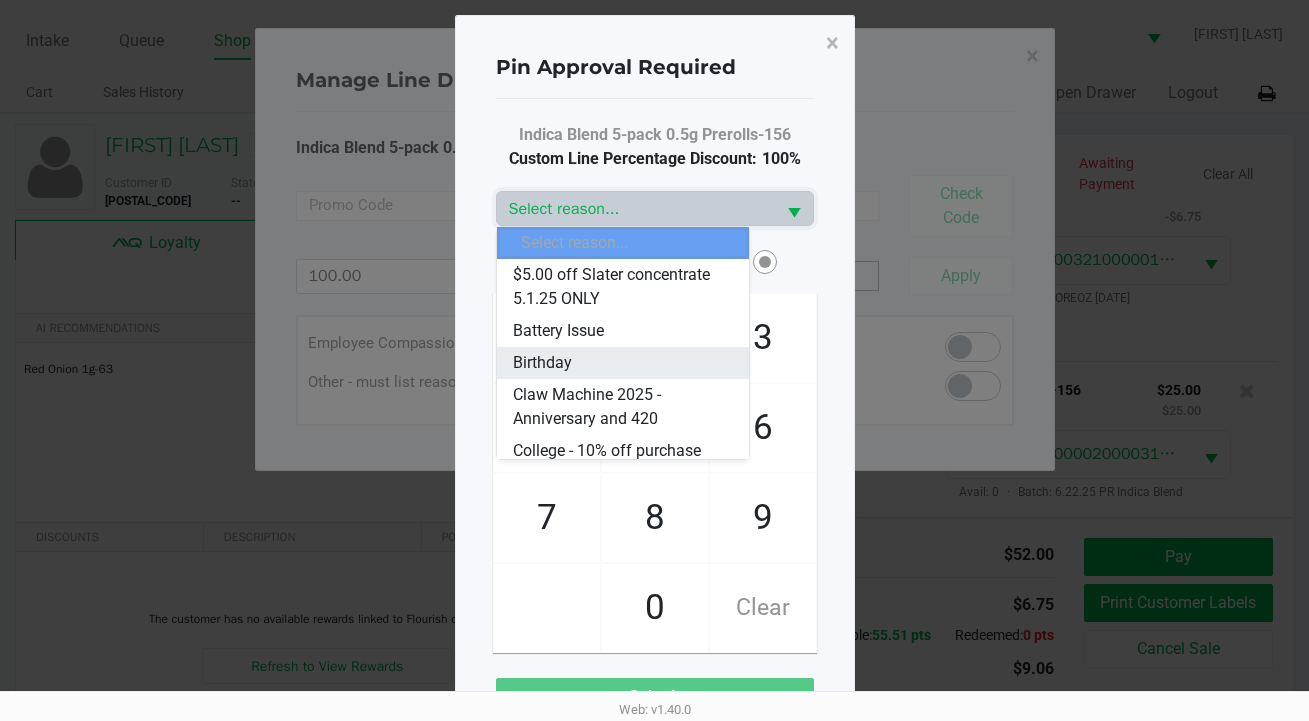 click on "Birthday" at bounding box center [623, 363] 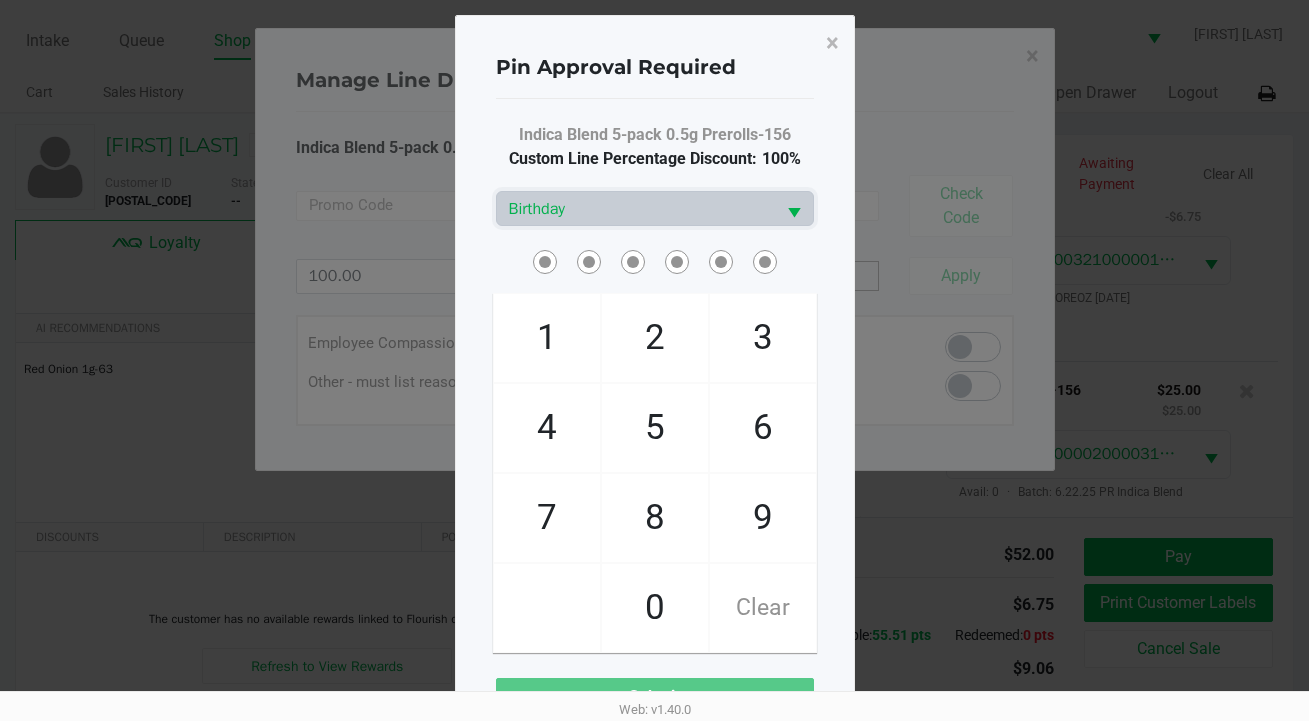click 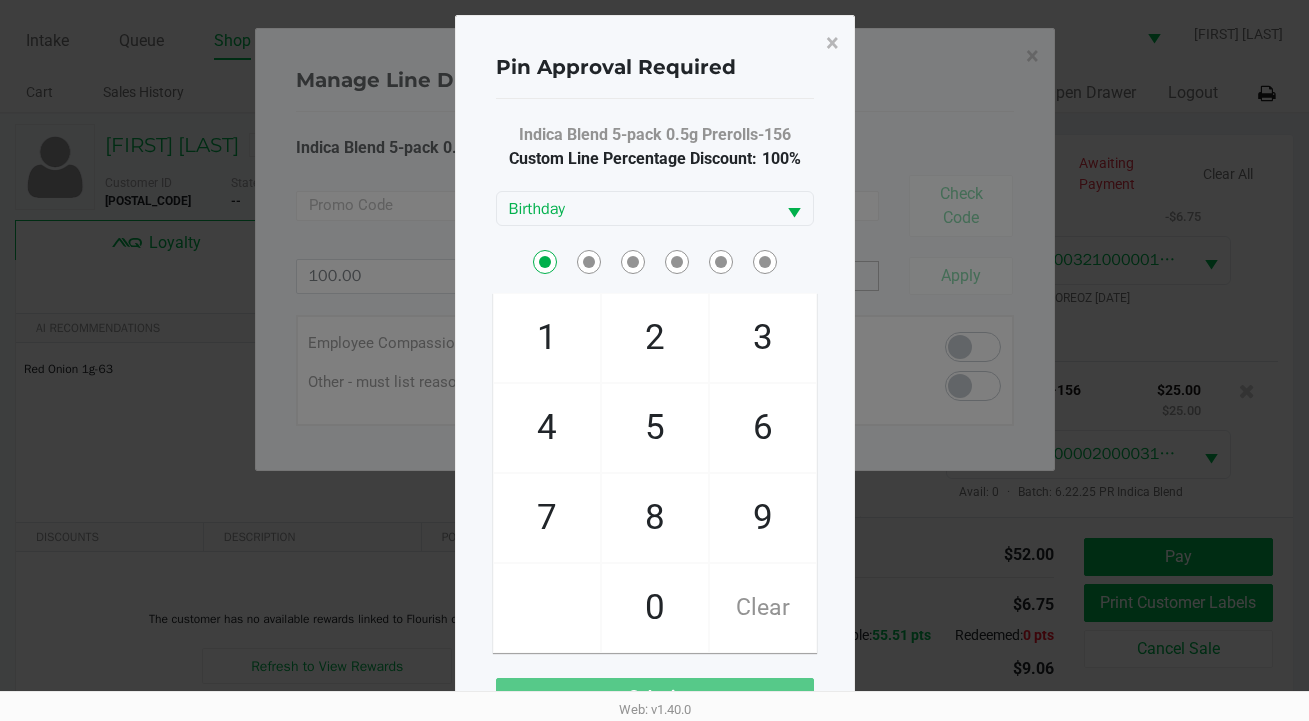 checkbox on "true" 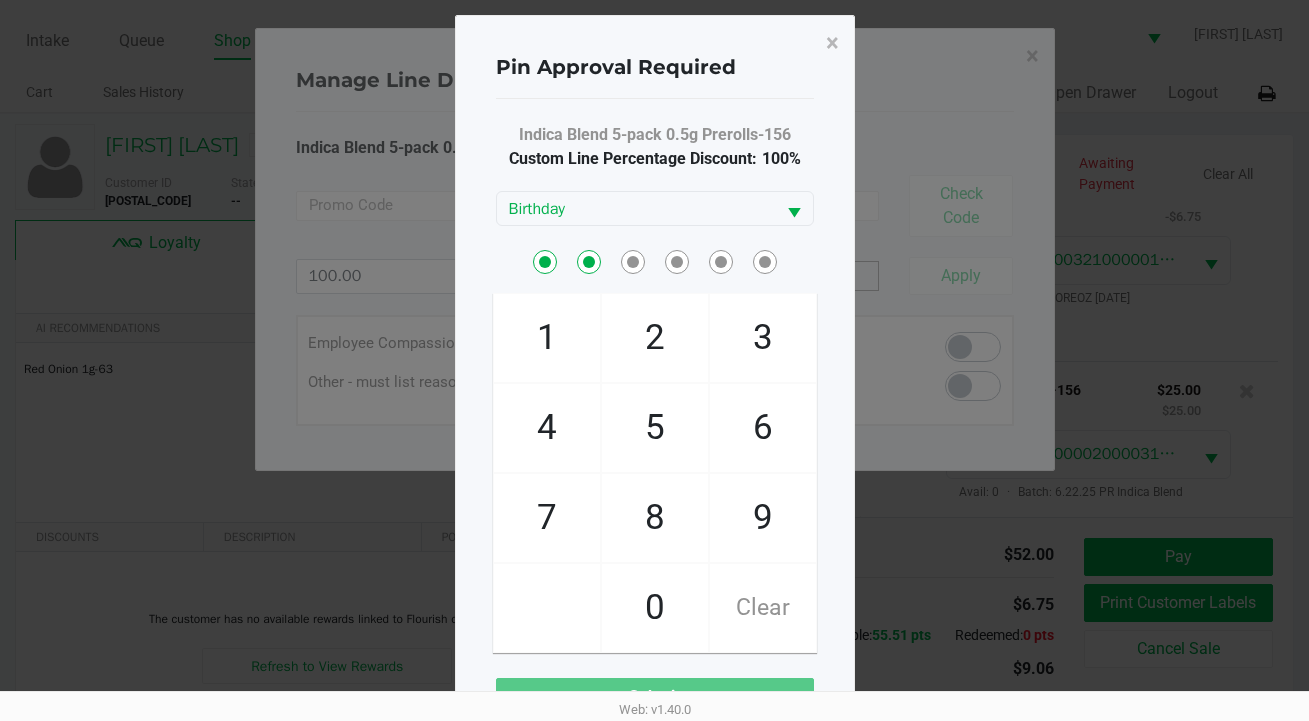 checkbox on "true" 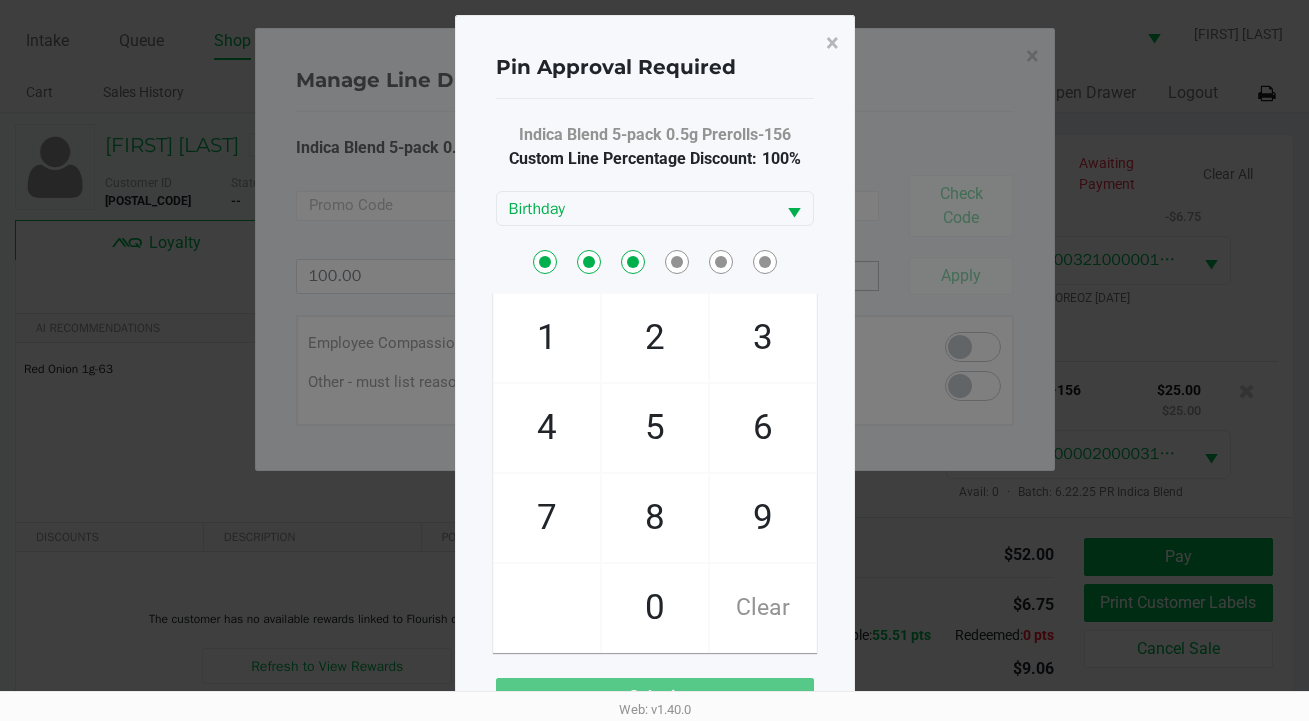 checkbox on "true" 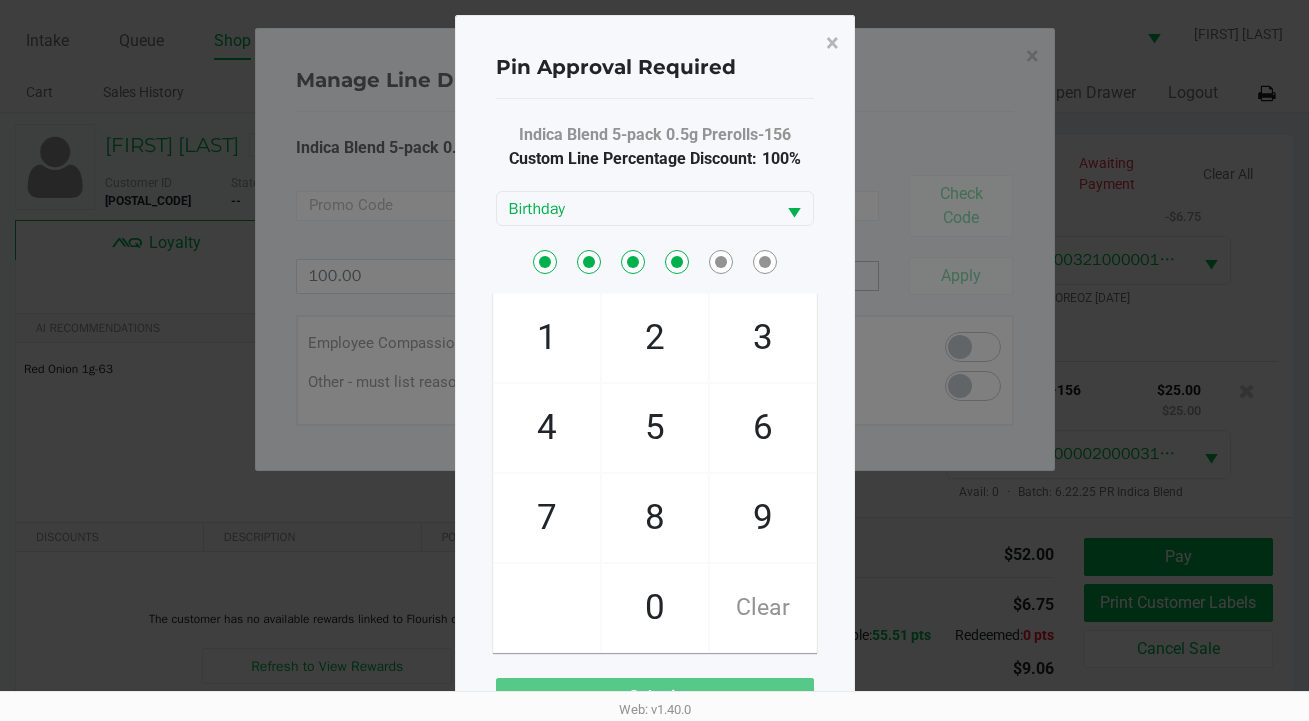 checkbox on "true" 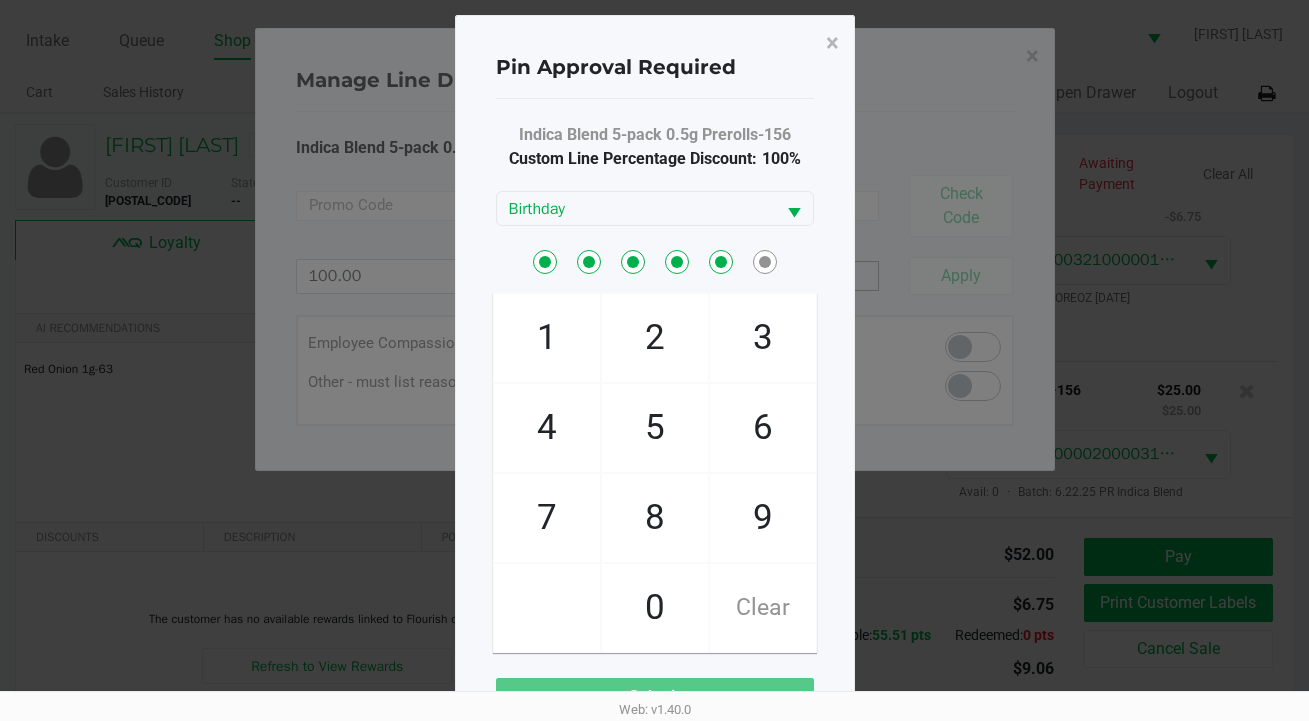 checkbox on "true" 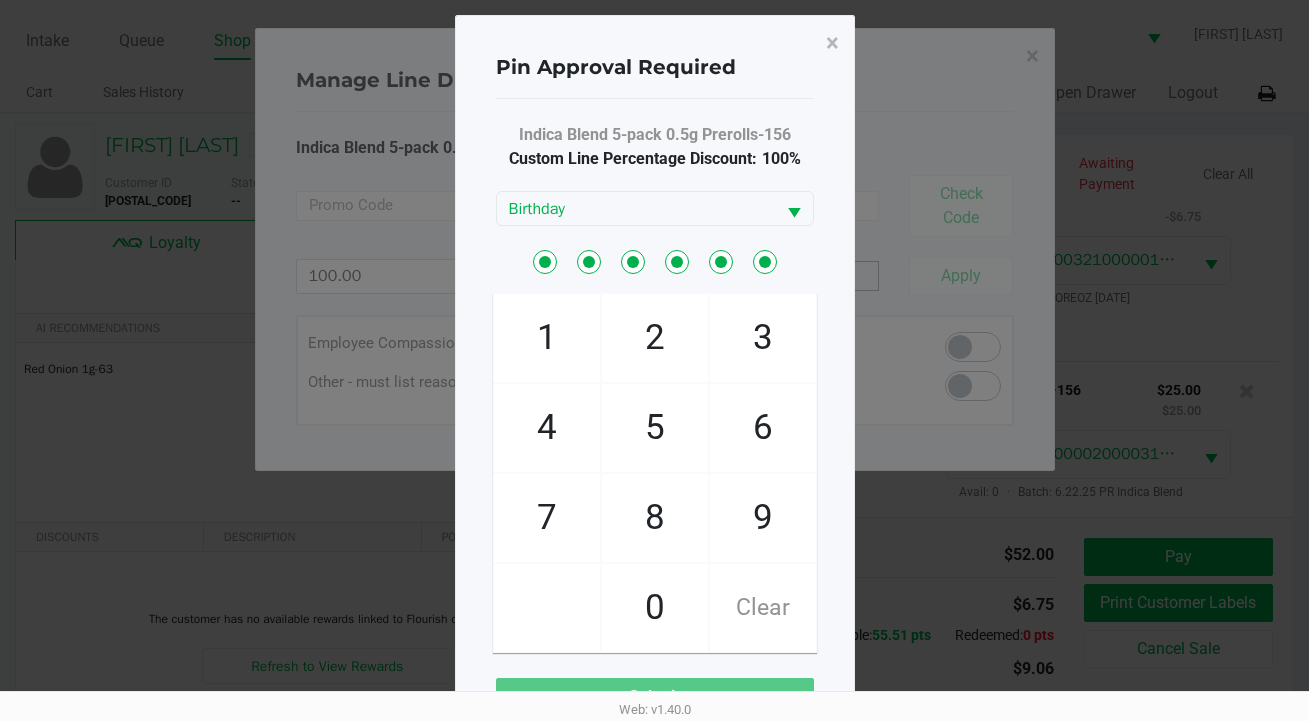 checkbox on "true" 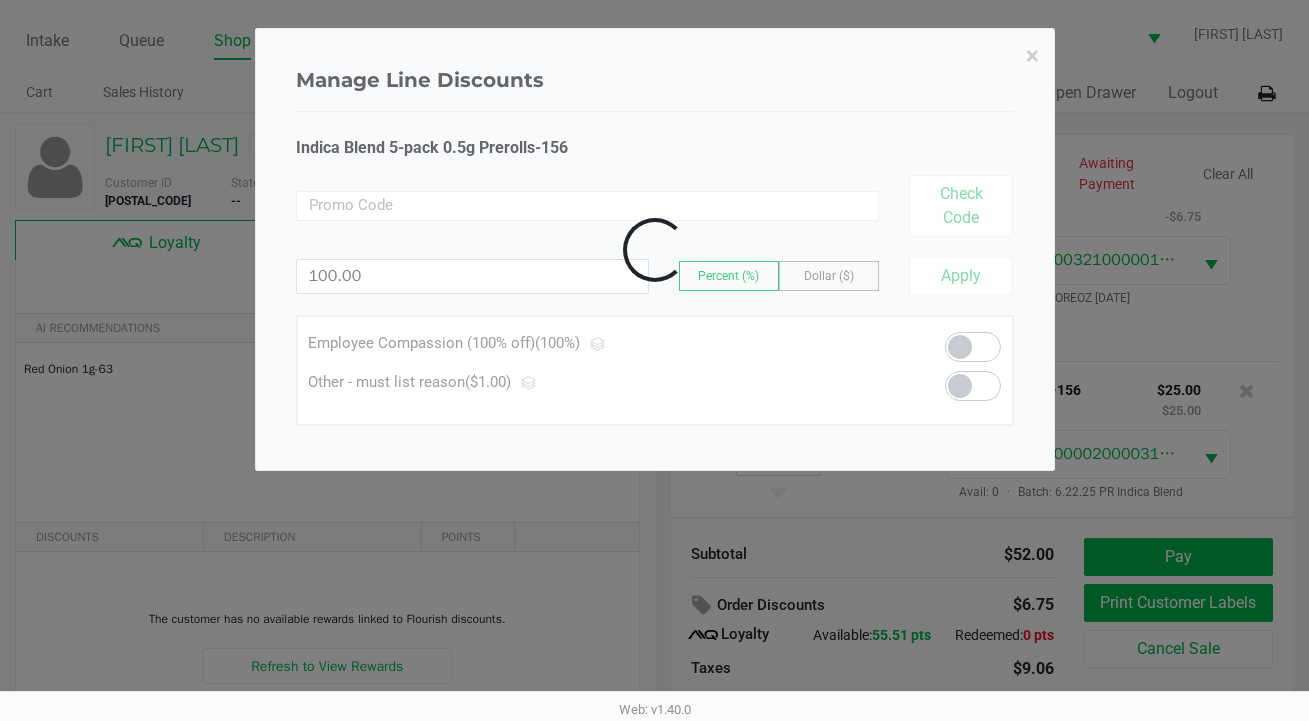 type 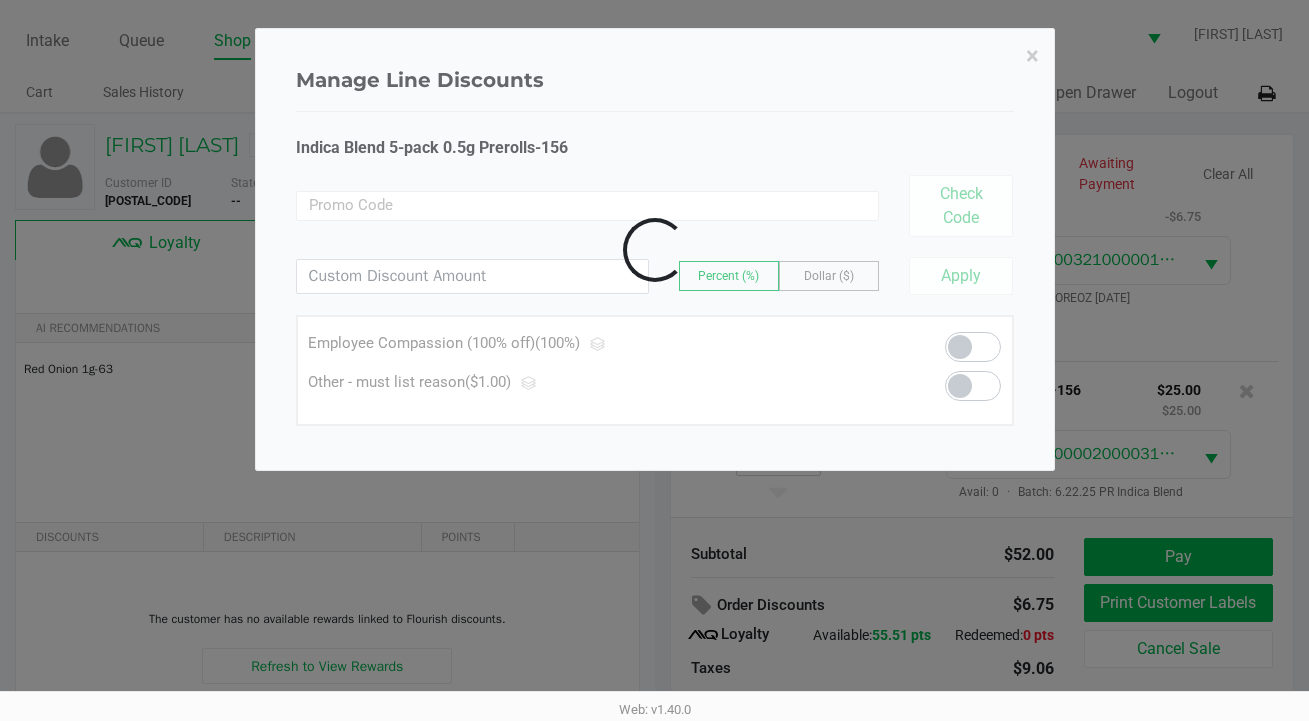 scroll, scrollTop: 103, scrollLeft: 0, axis: vertical 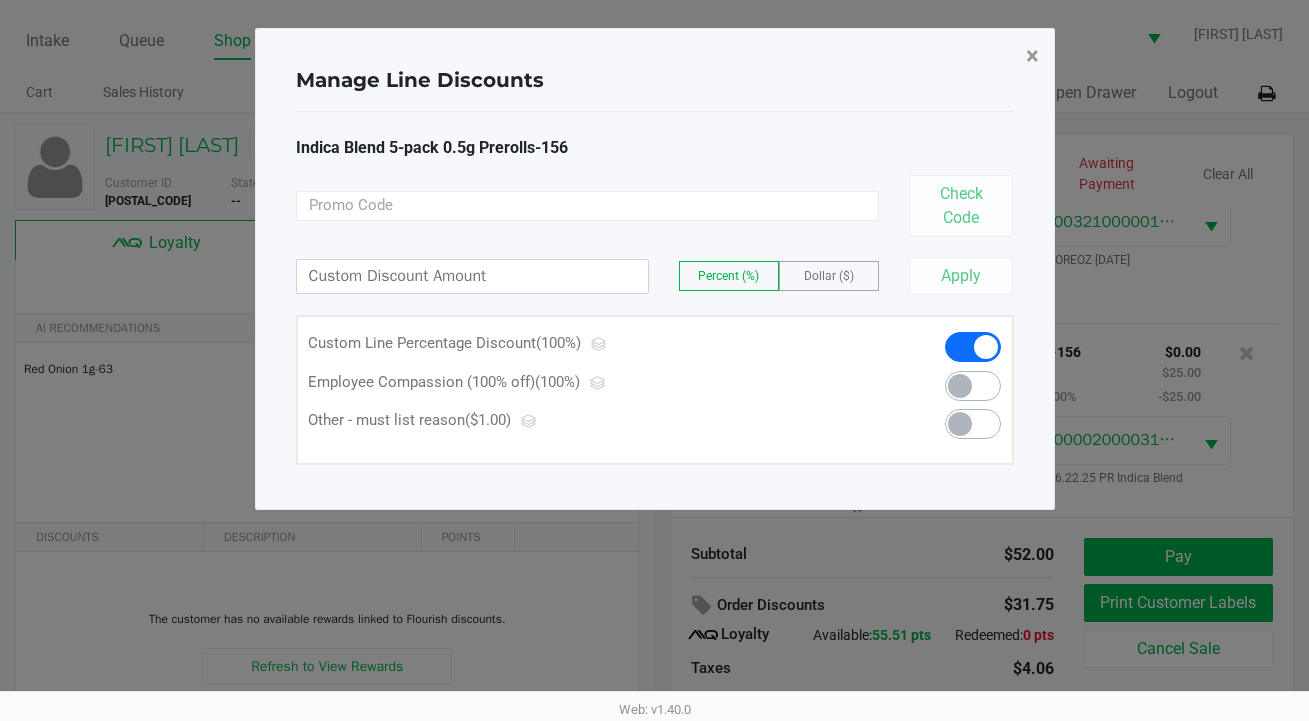 click on "×" 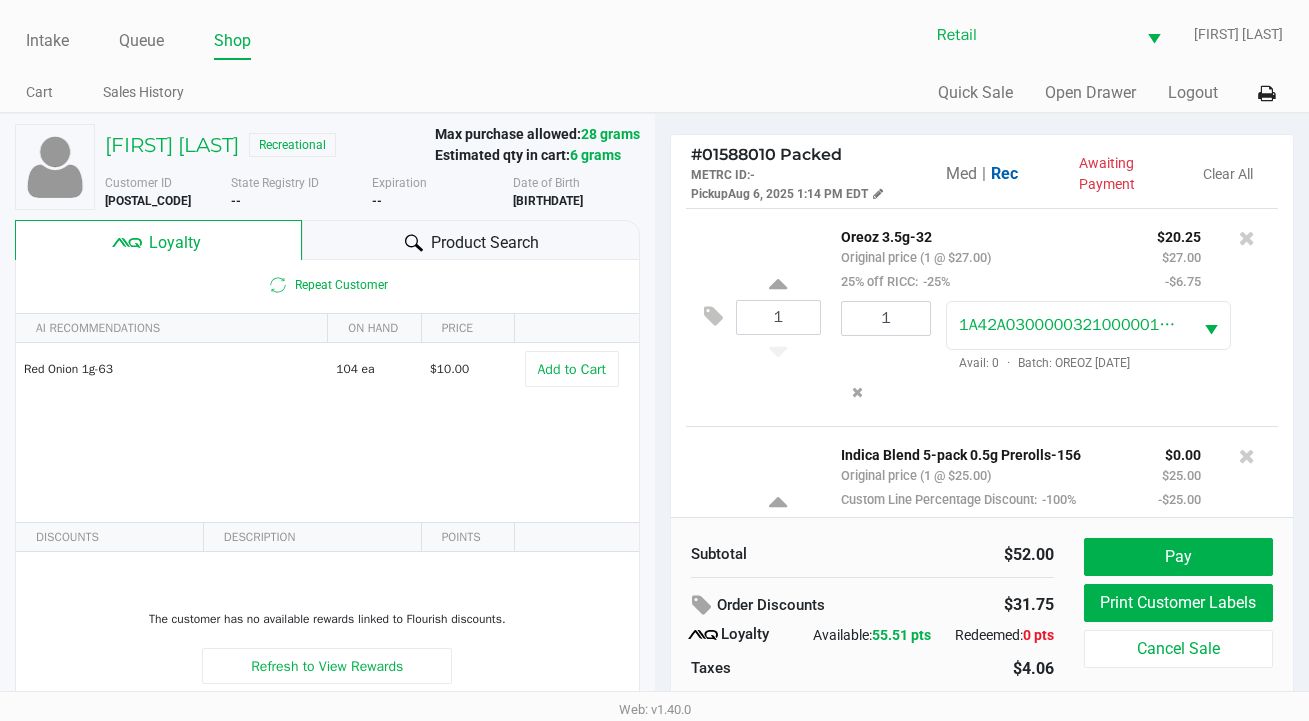 scroll, scrollTop: 0, scrollLeft: 0, axis: both 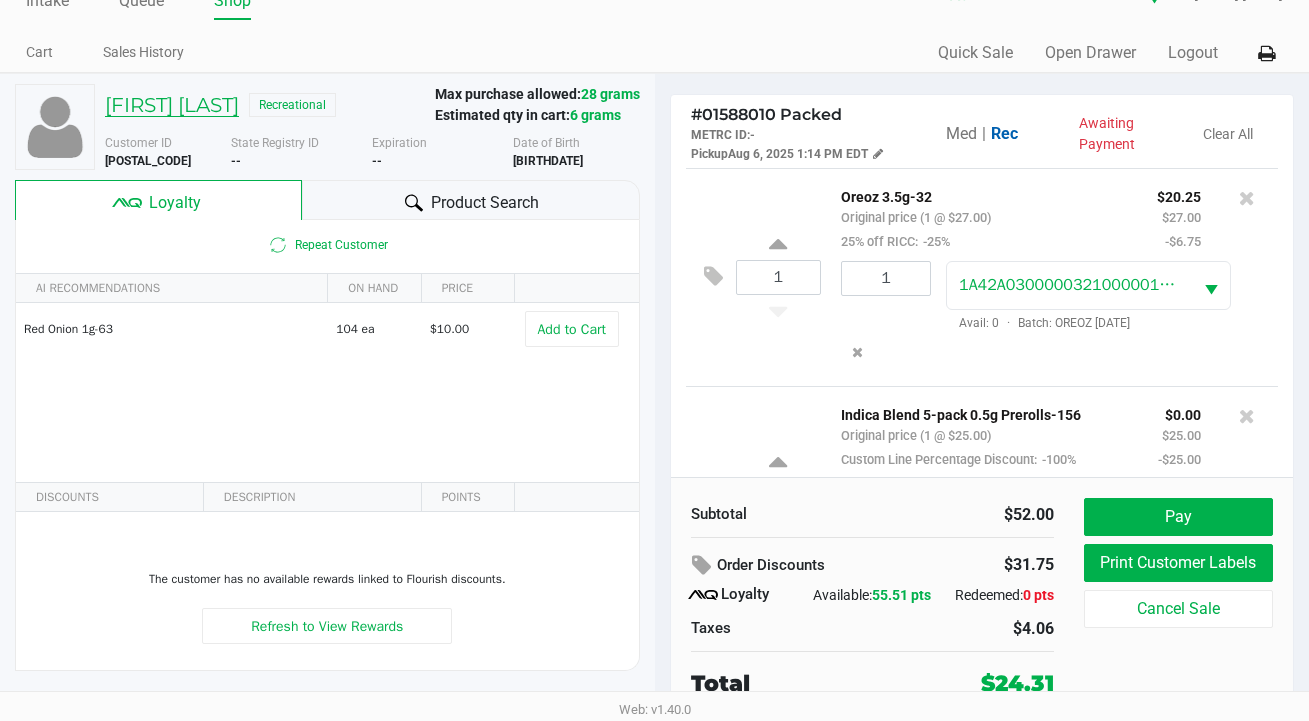 click on "[FIRST] [LAST]" 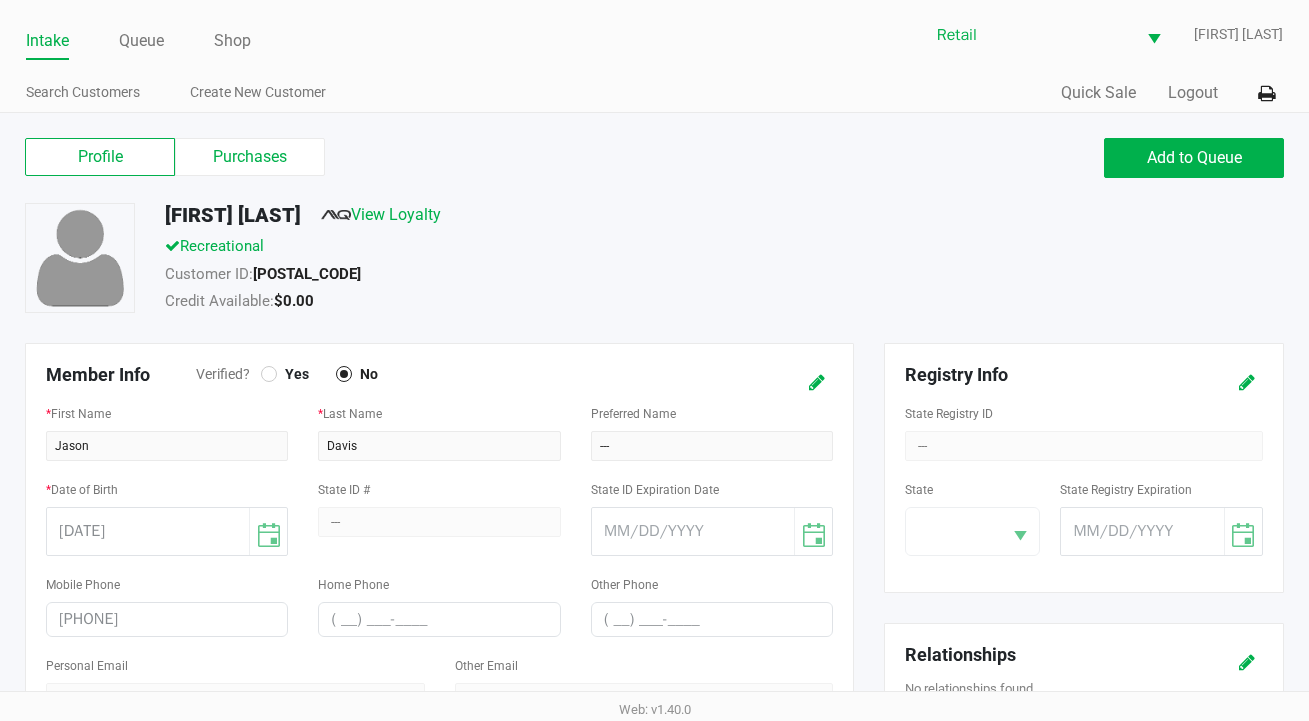 scroll, scrollTop: 0, scrollLeft: 0, axis: both 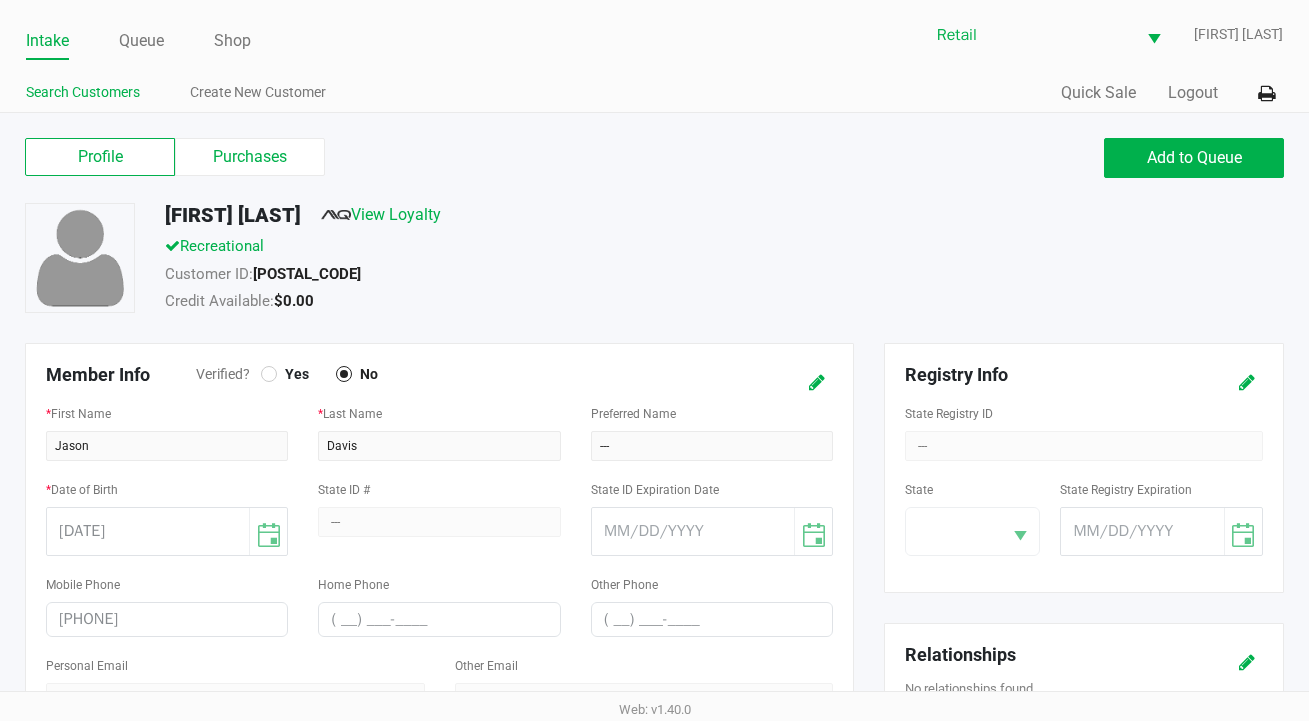 click on "Search Customers" 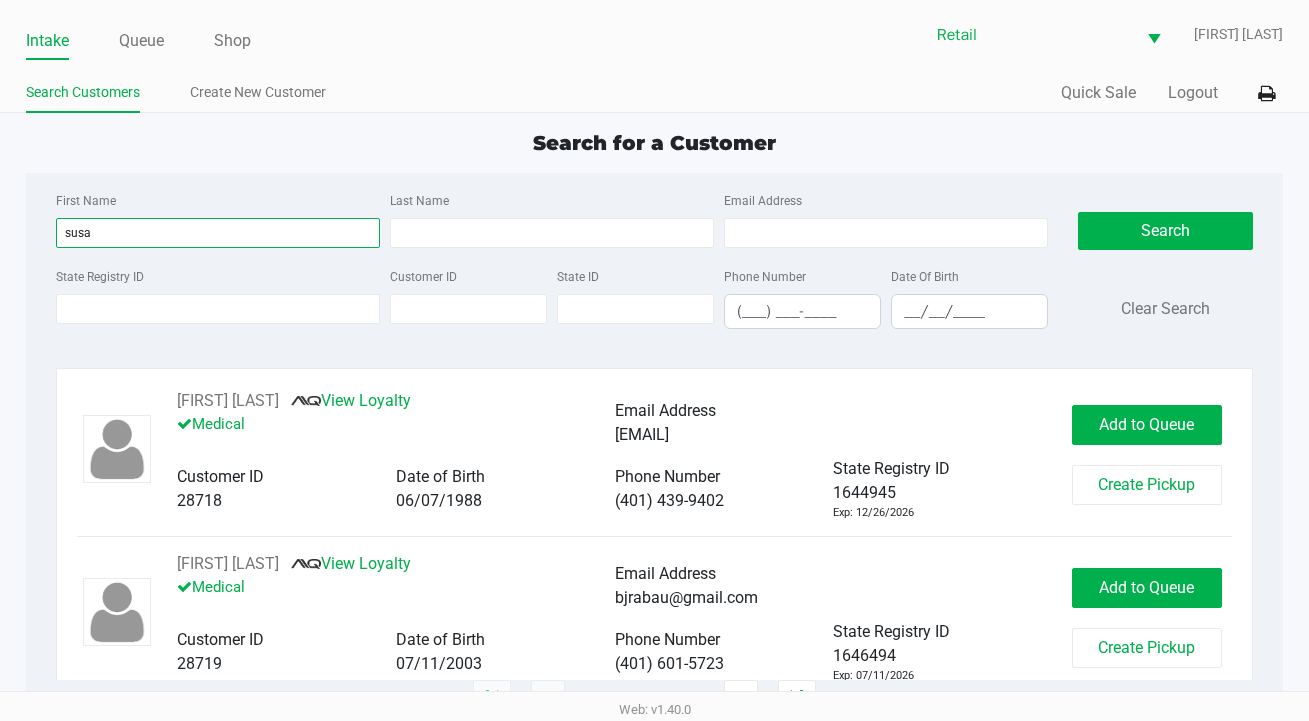 type on "susa" 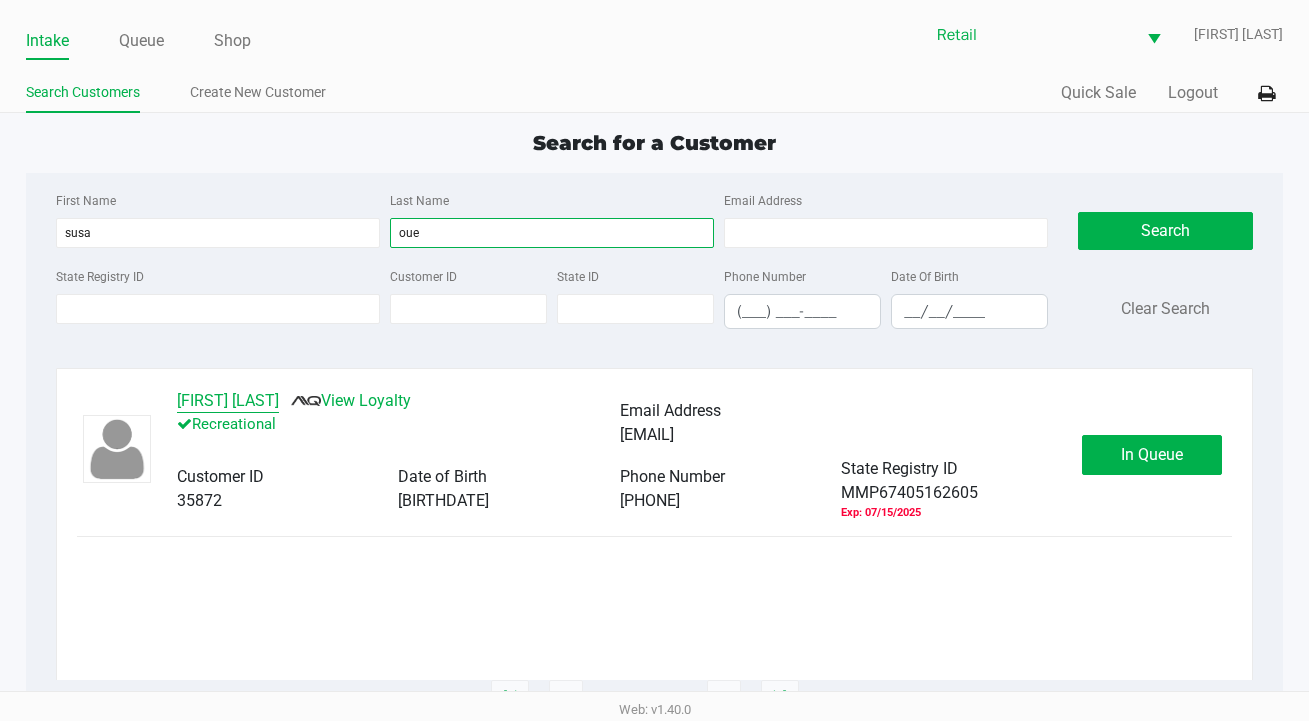 type on "oue" 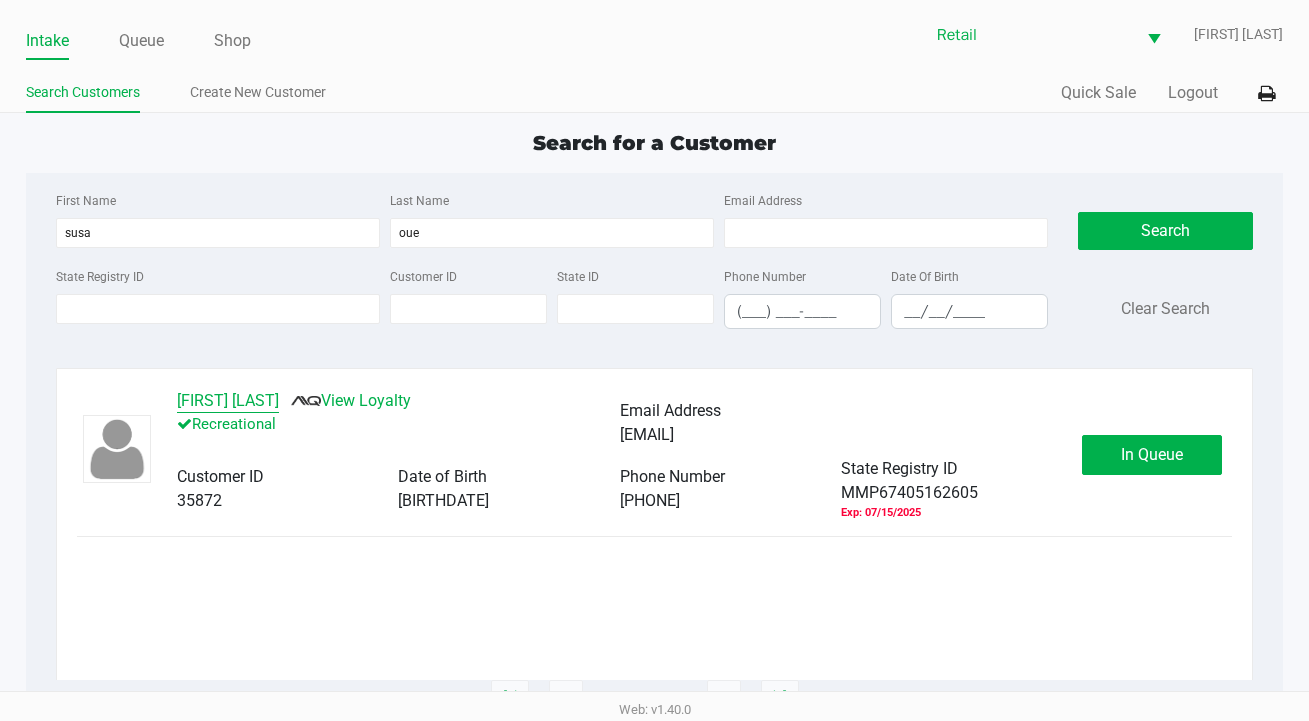 click on "[FIRST] [LAST]" 